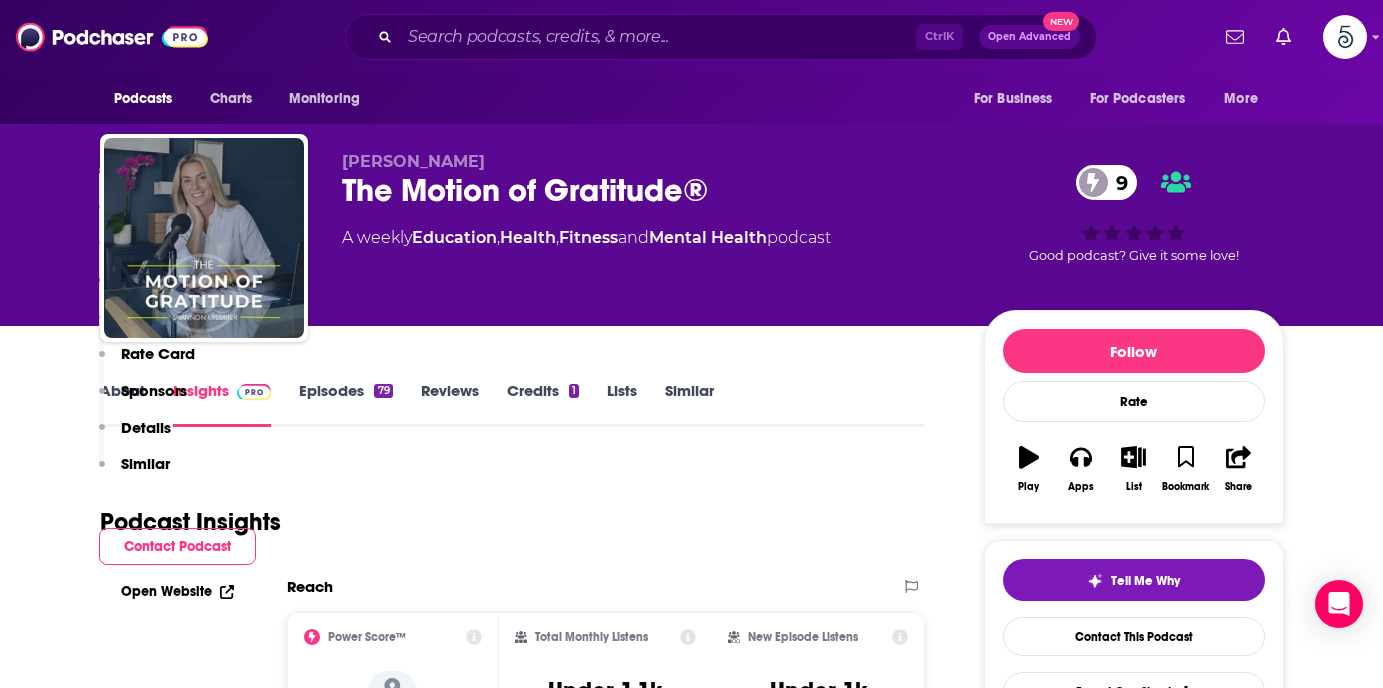 scroll, scrollTop: 1448, scrollLeft: 0, axis: vertical 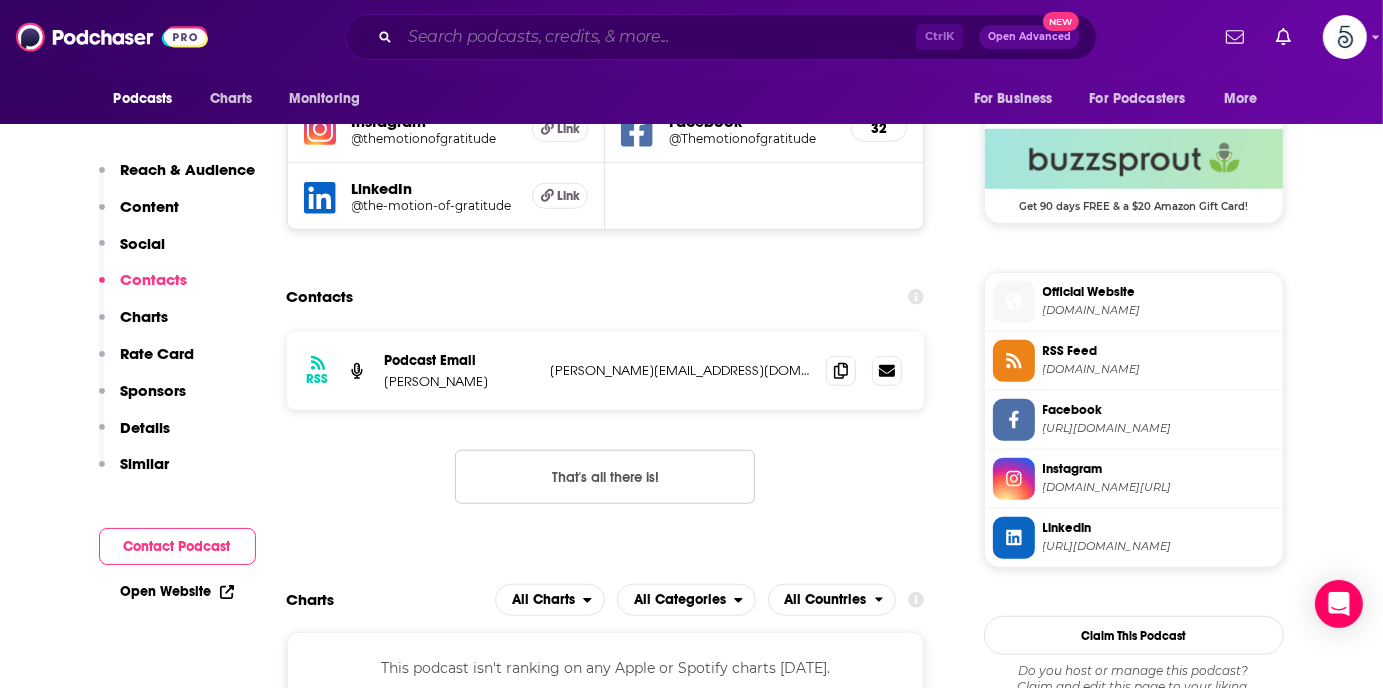 click at bounding box center [658, 37] 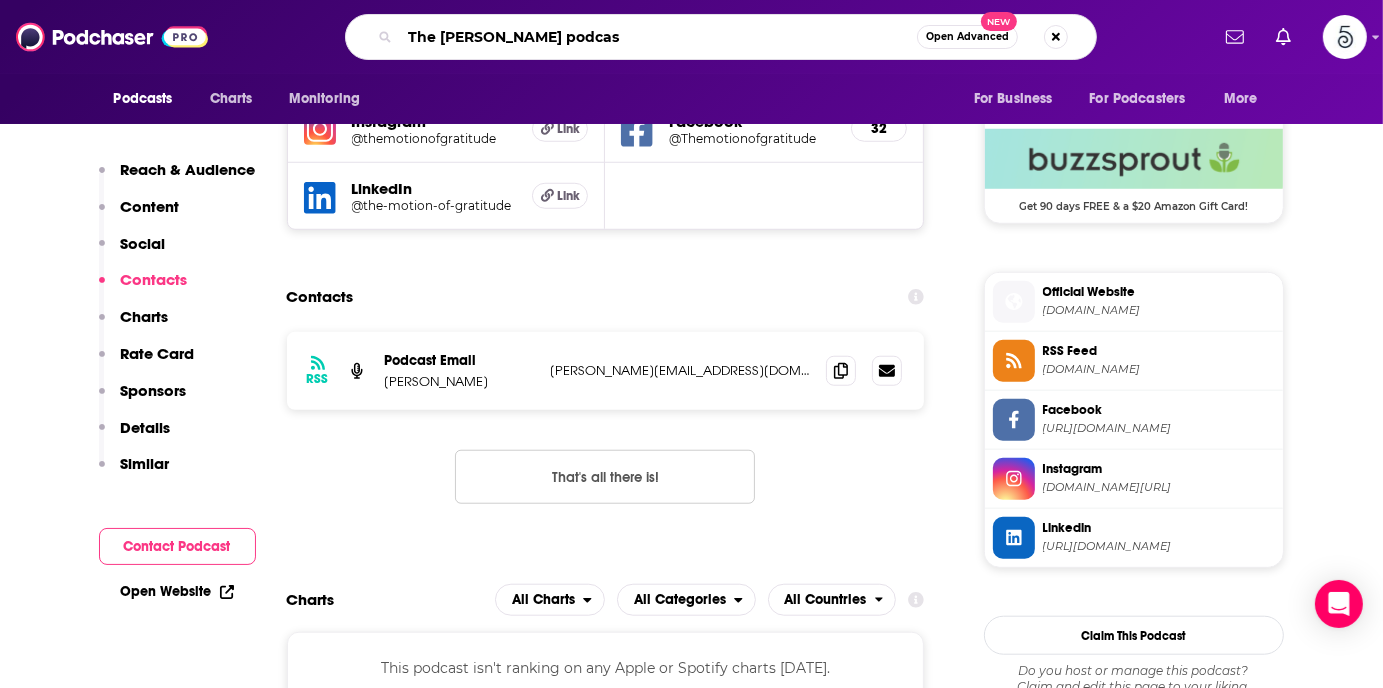type on "The [PERSON_NAME] podcast" 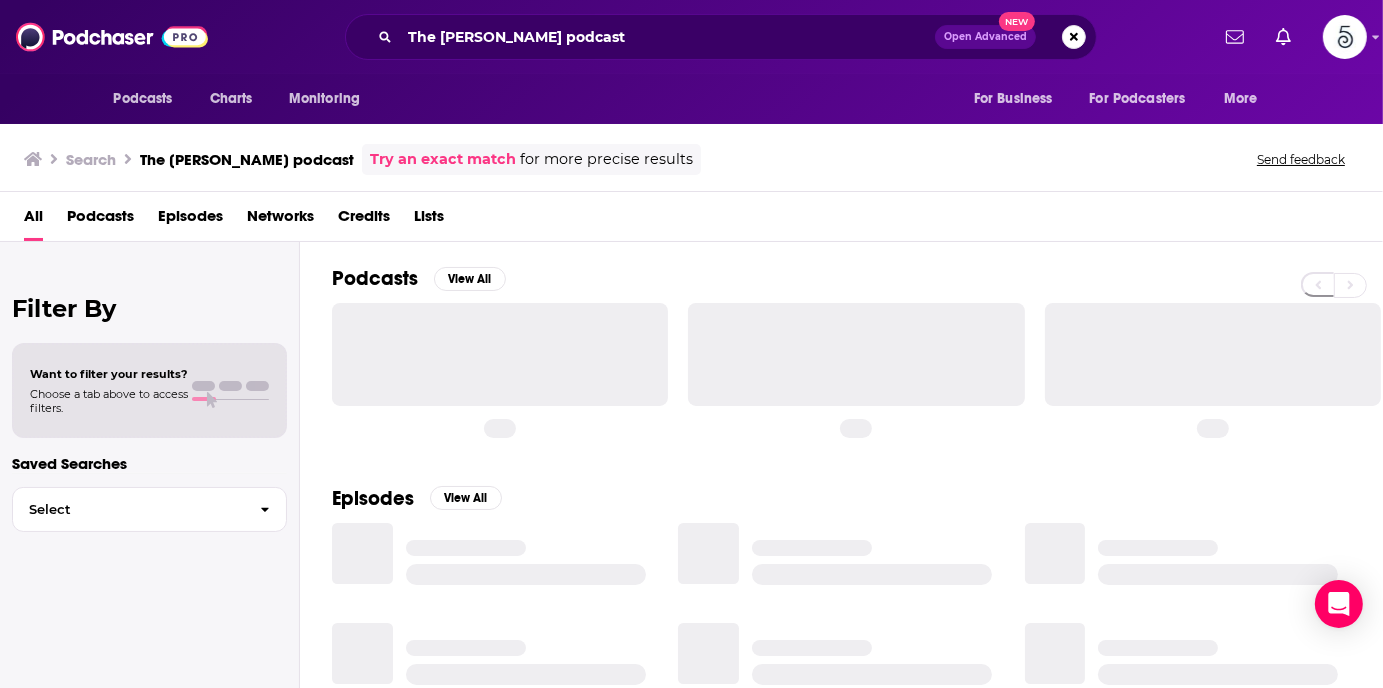 scroll, scrollTop: 0, scrollLeft: 0, axis: both 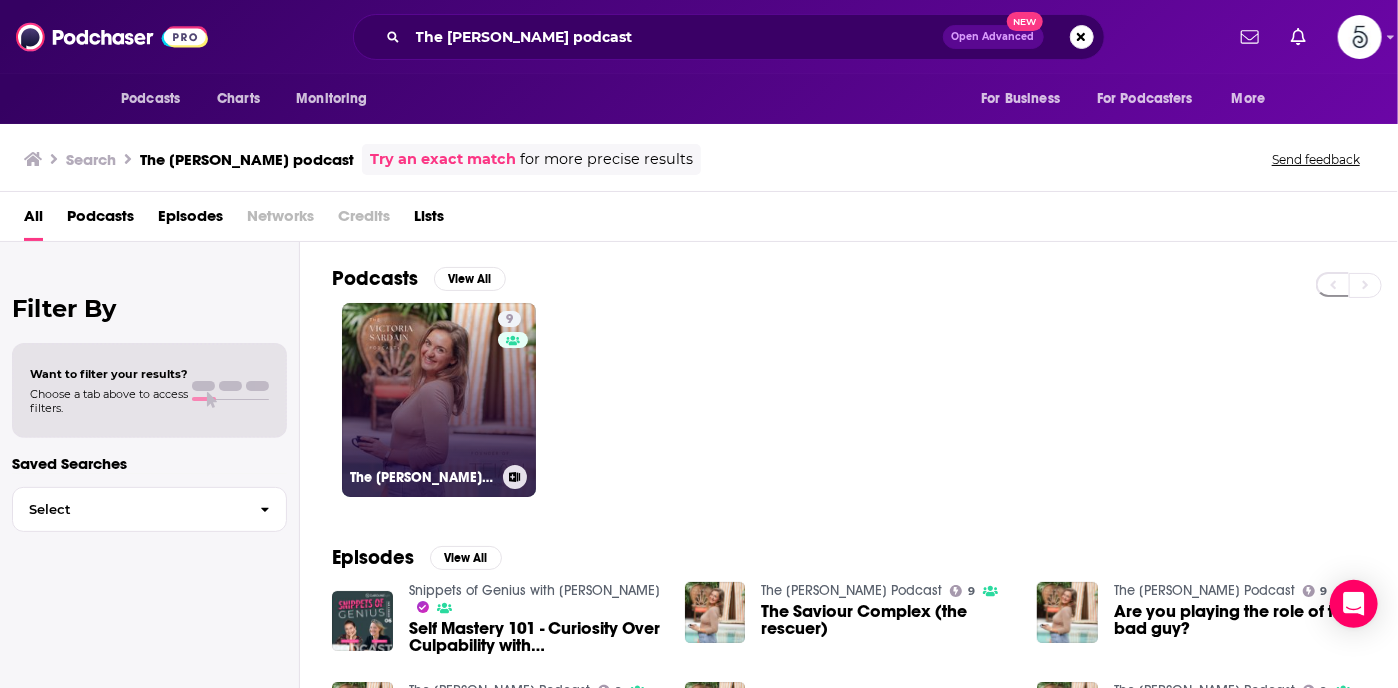 click on "9 The [PERSON_NAME] Podcast" at bounding box center (439, 400) 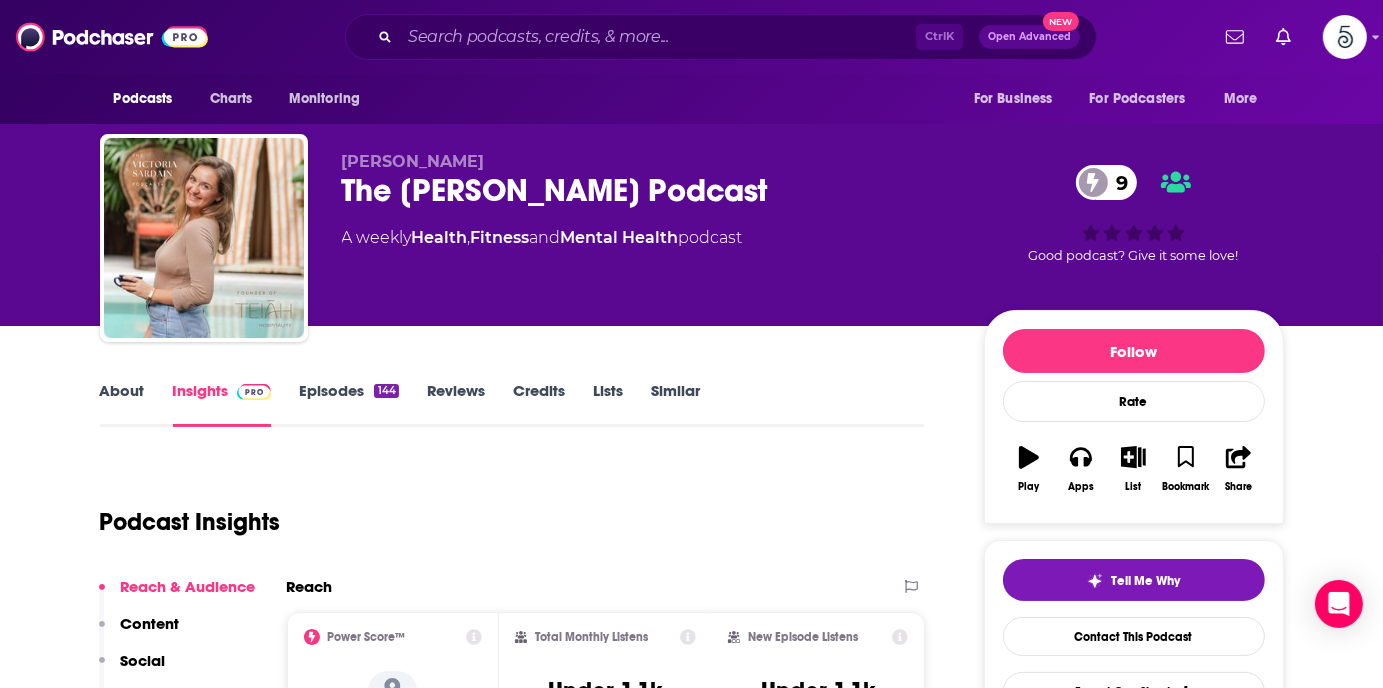click on "Episodes 144" at bounding box center (348, 404) 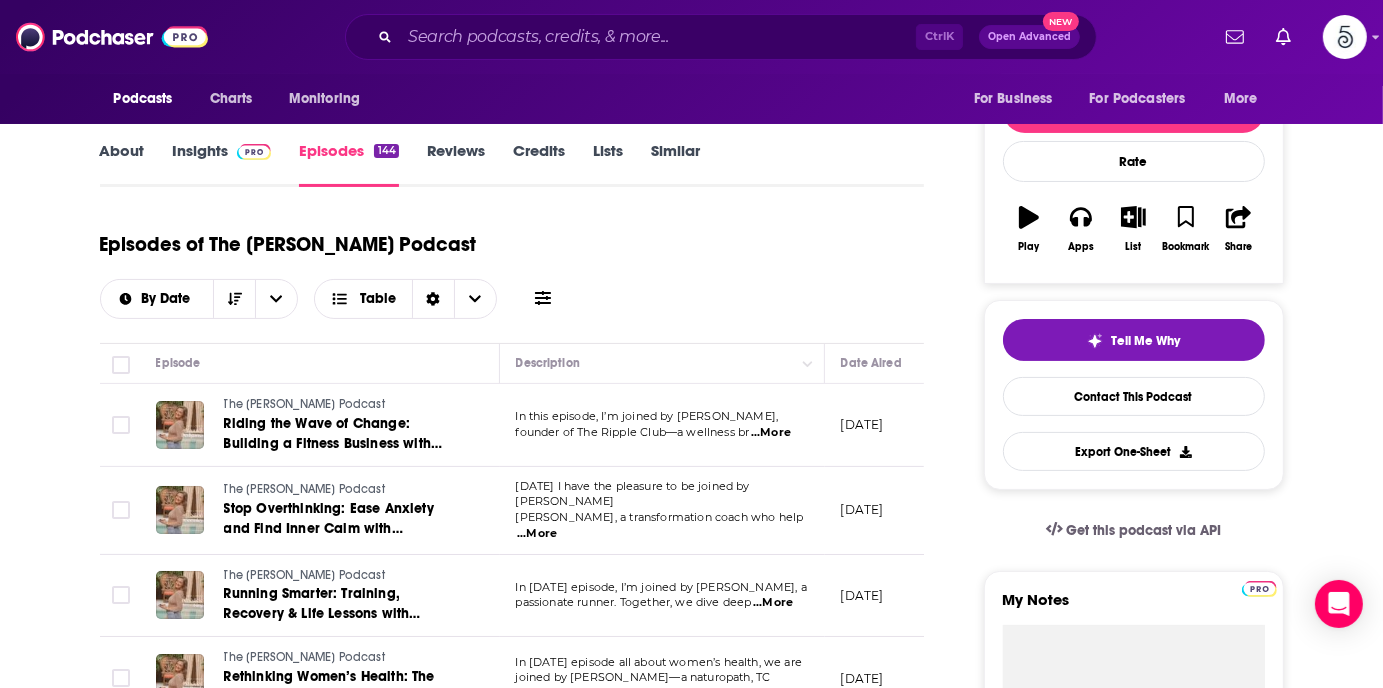 scroll, scrollTop: 255, scrollLeft: 0, axis: vertical 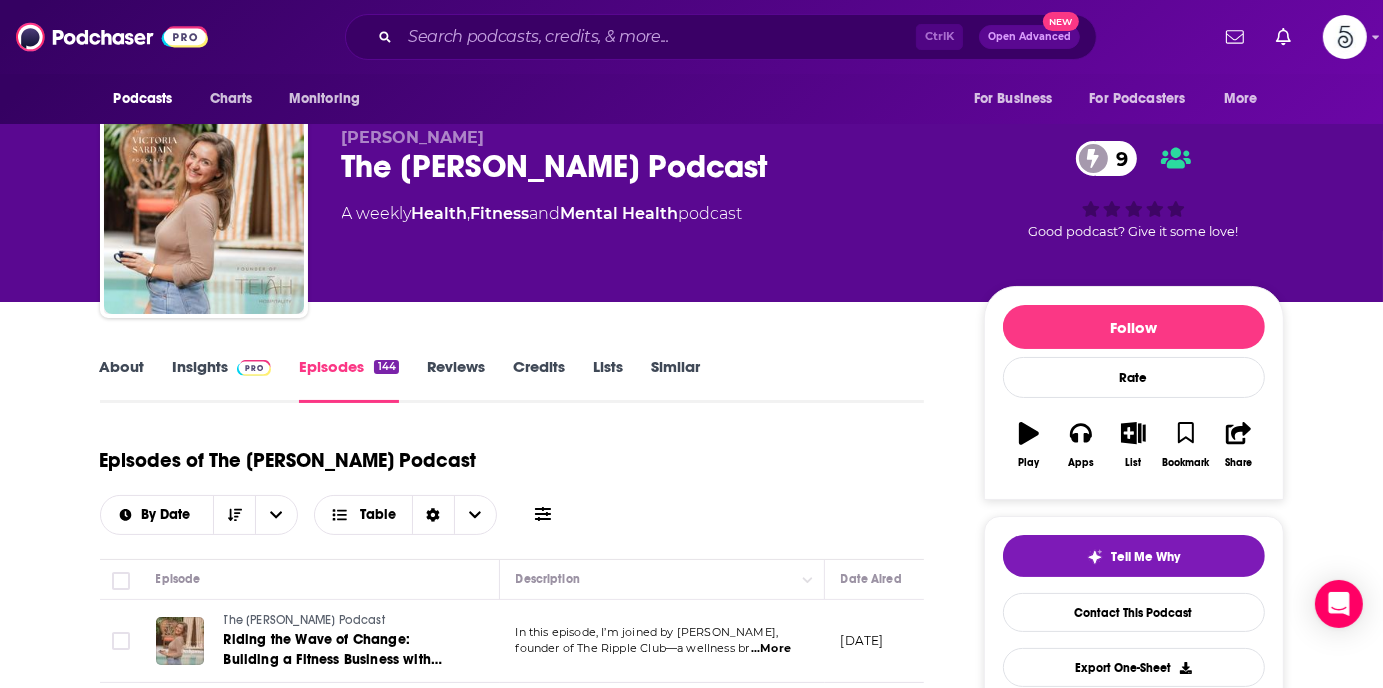 click on "Insights" at bounding box center (222, 380) 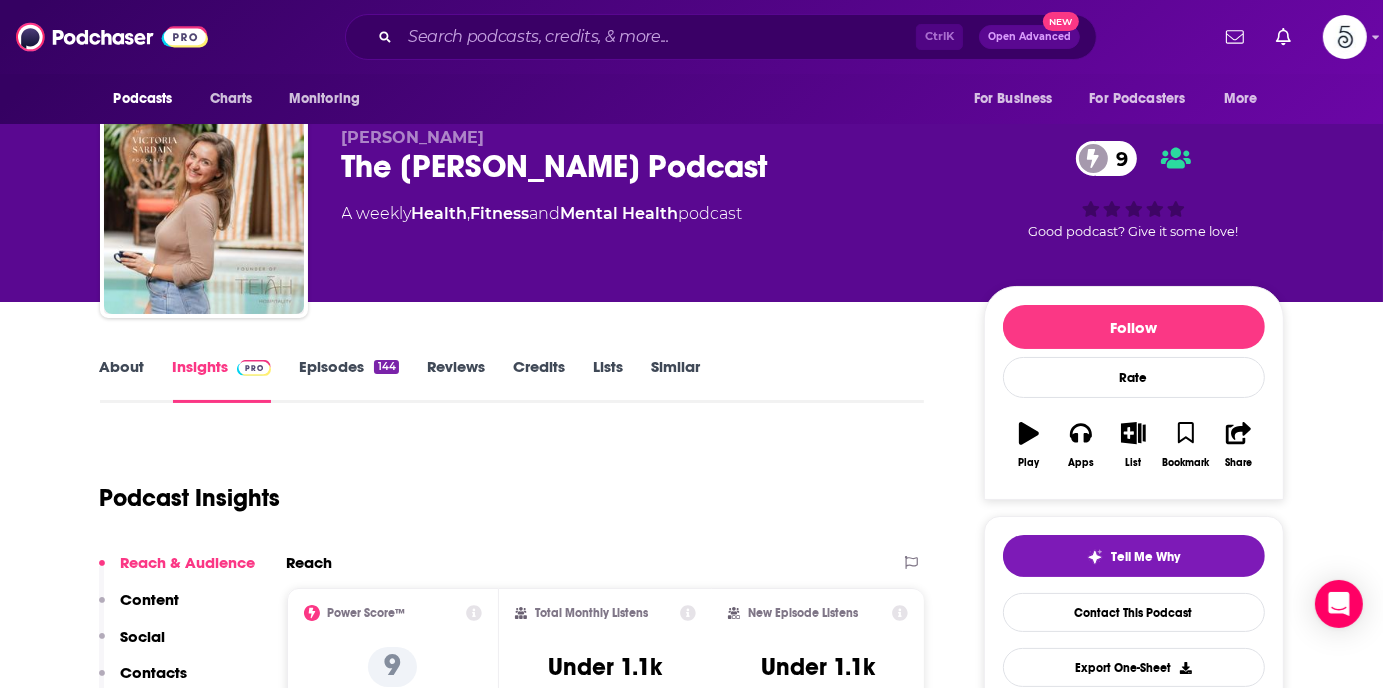 scroll, scrollTop: 0, scrollLeft: 0, axis: both 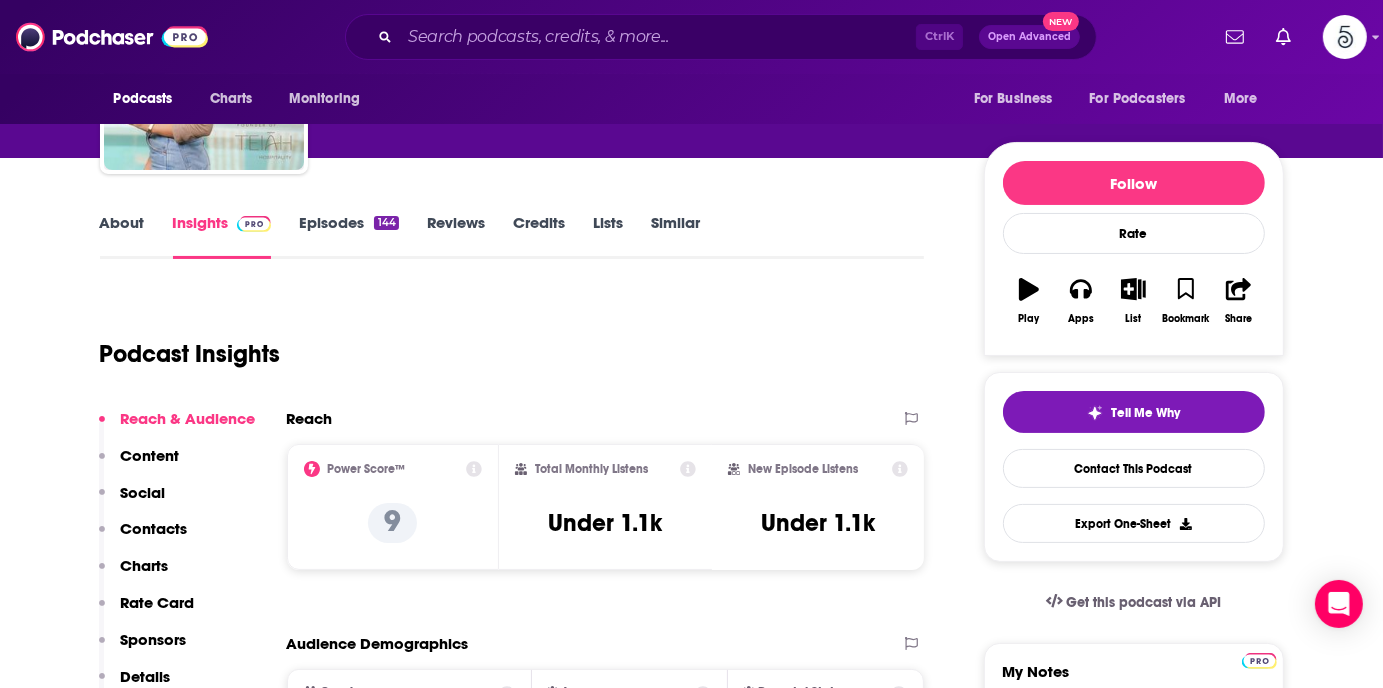 click on "Contacts" at bounding box center [154, 528] 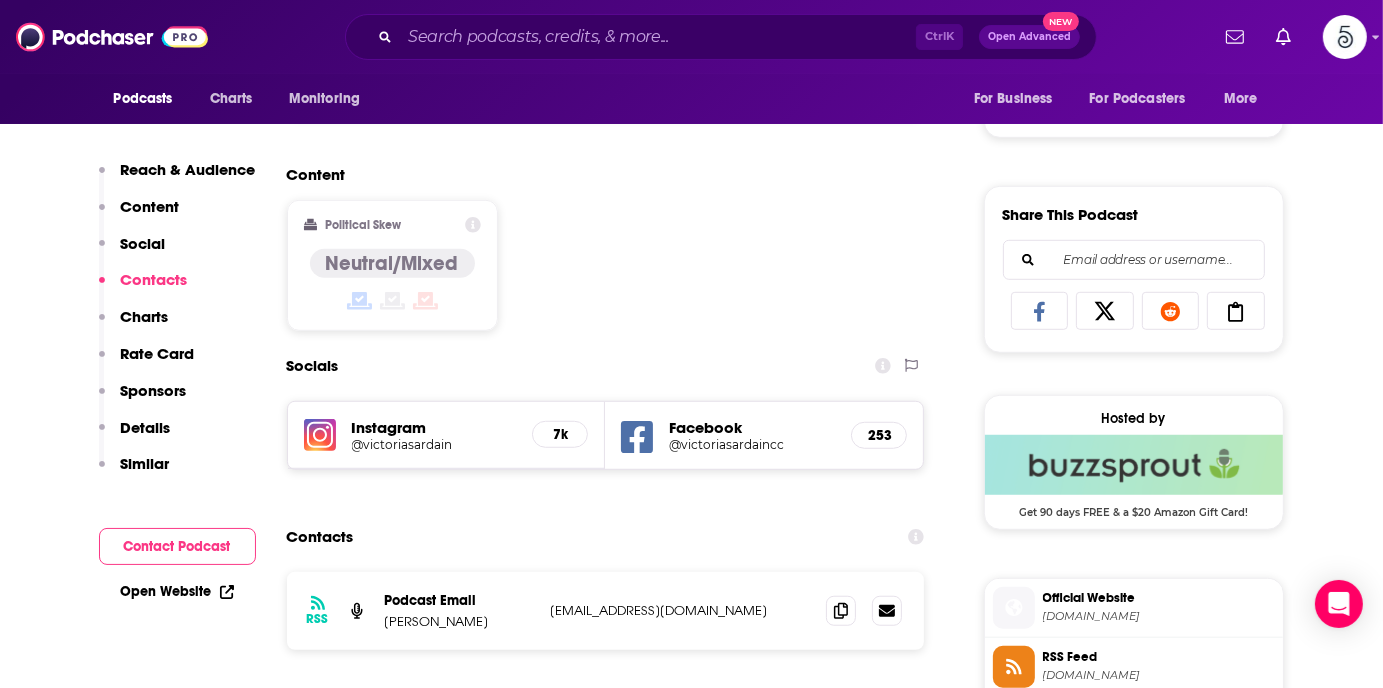 scroll, scrollTop: 1382, scrollLeft: 0, axis: vertical 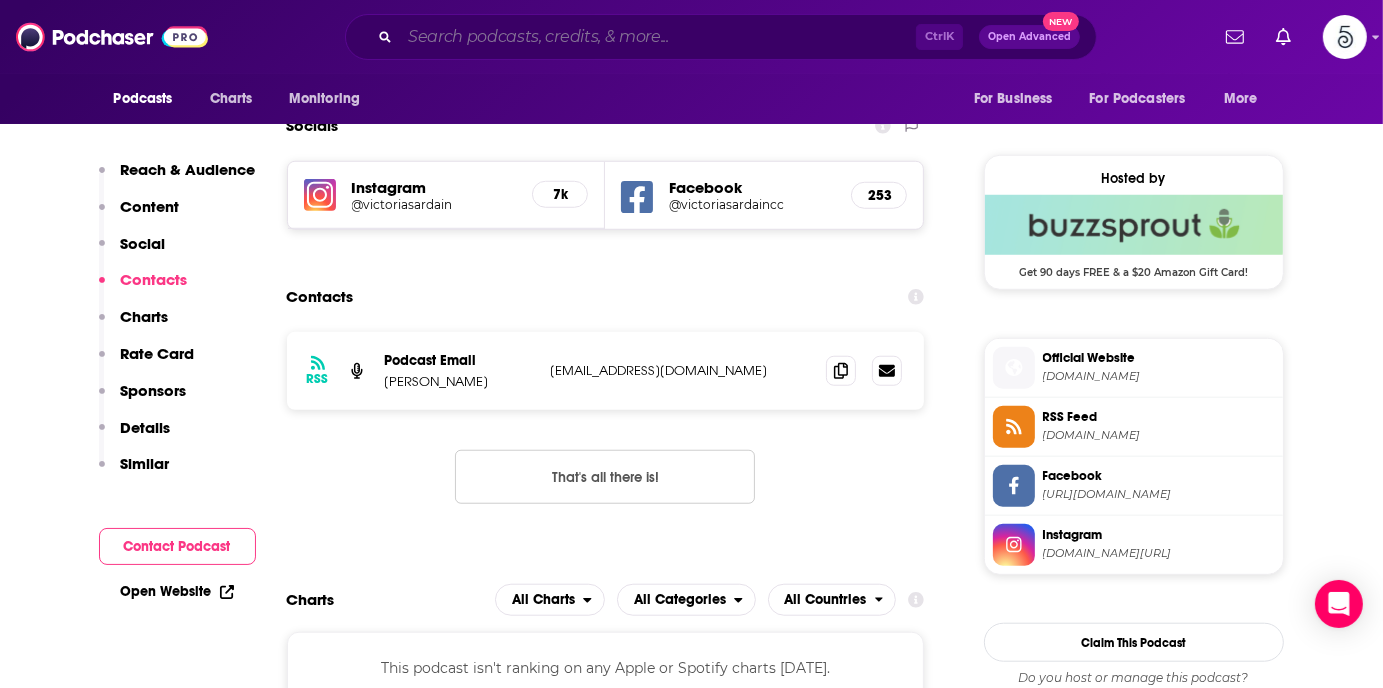 click at bounding box center [658, 37] 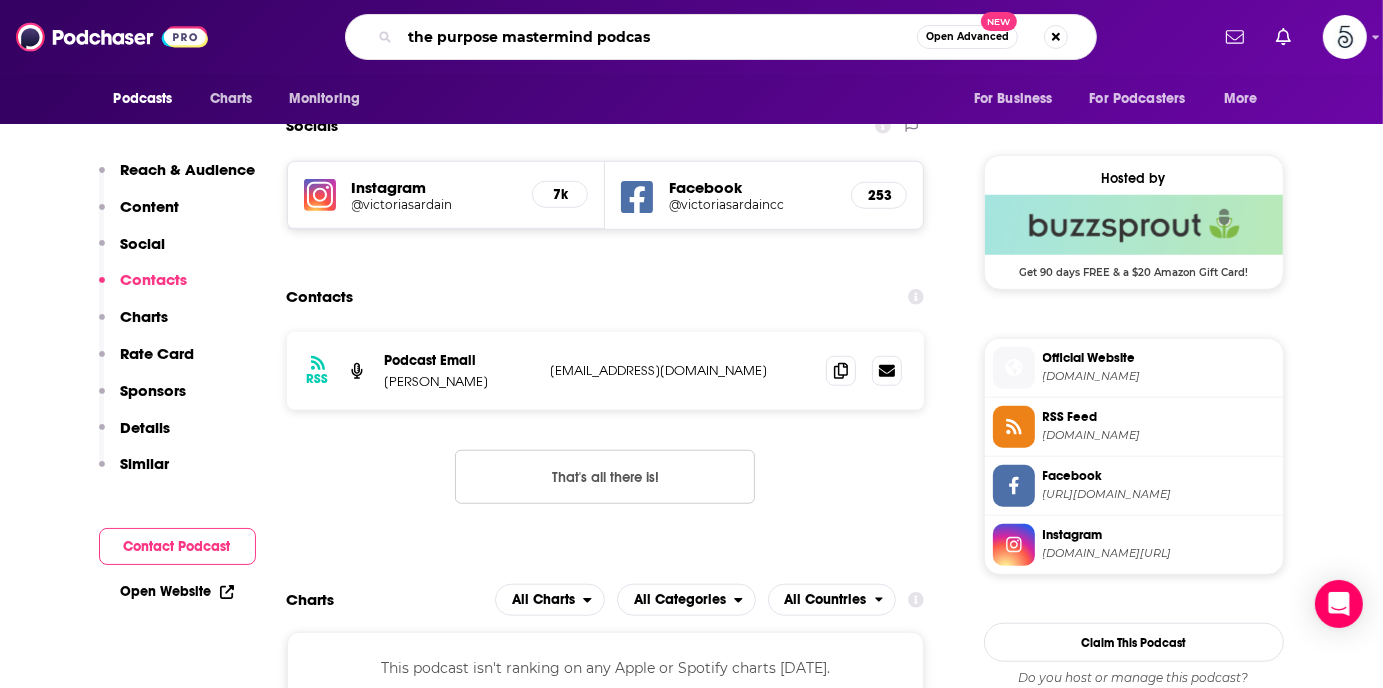 type on "the purpose mastermind podcast" 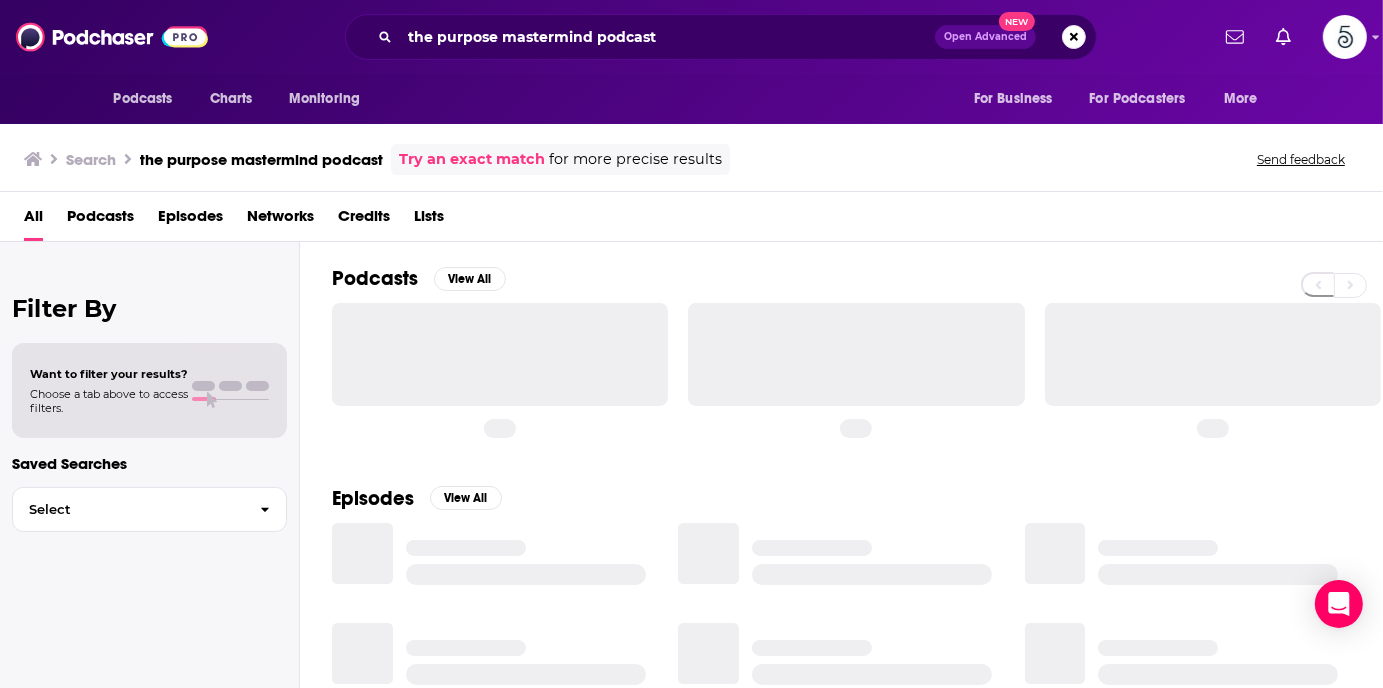 scroll, scrollTop: 0, scrollLeft: 0, axis: both 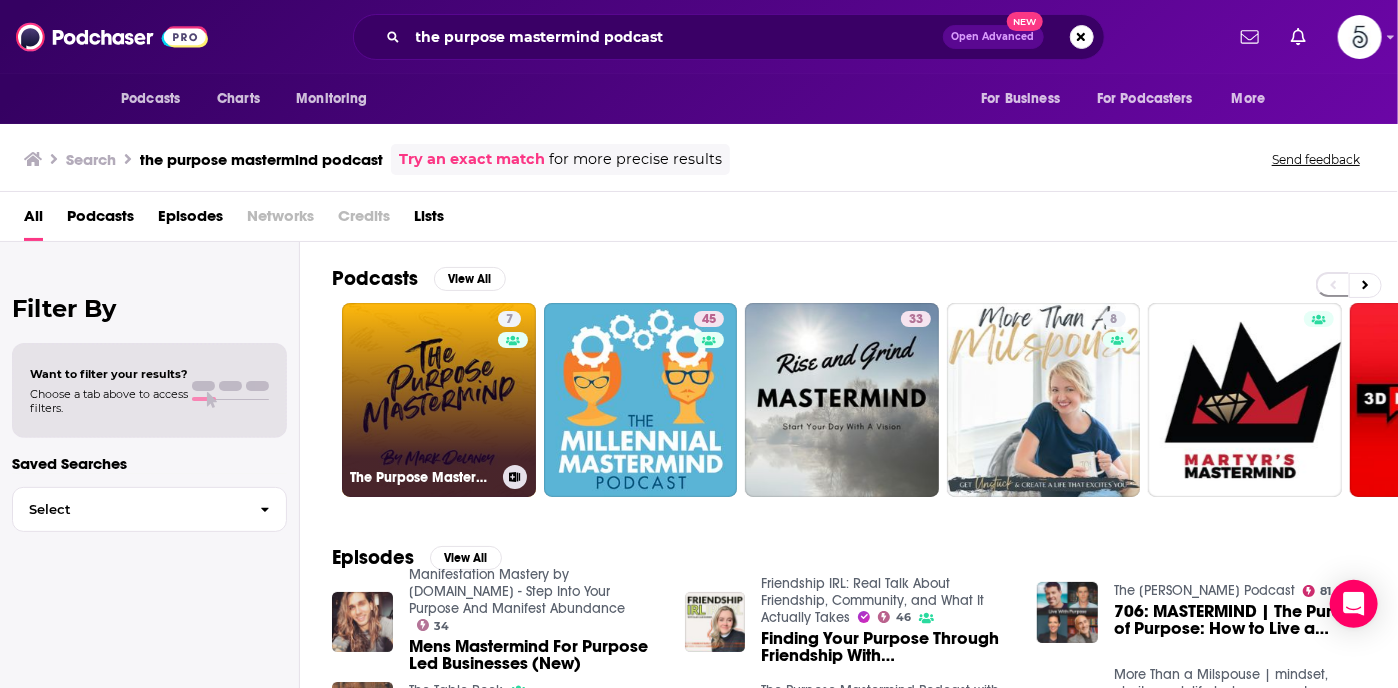 click on "7 The Purpose Mastermind Podcast with [PERSON_NAME]" at bounding box center [439, 400] 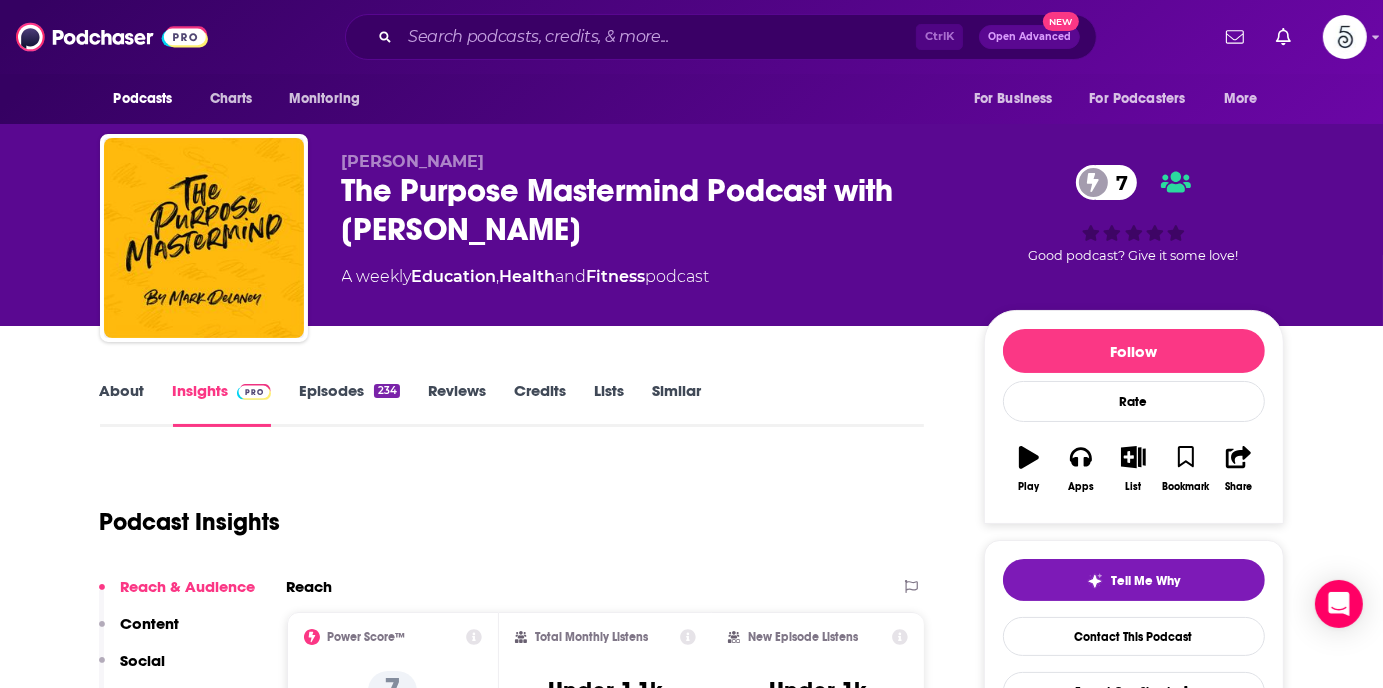click on "Episodes 234" at bounding box center [349, 404] 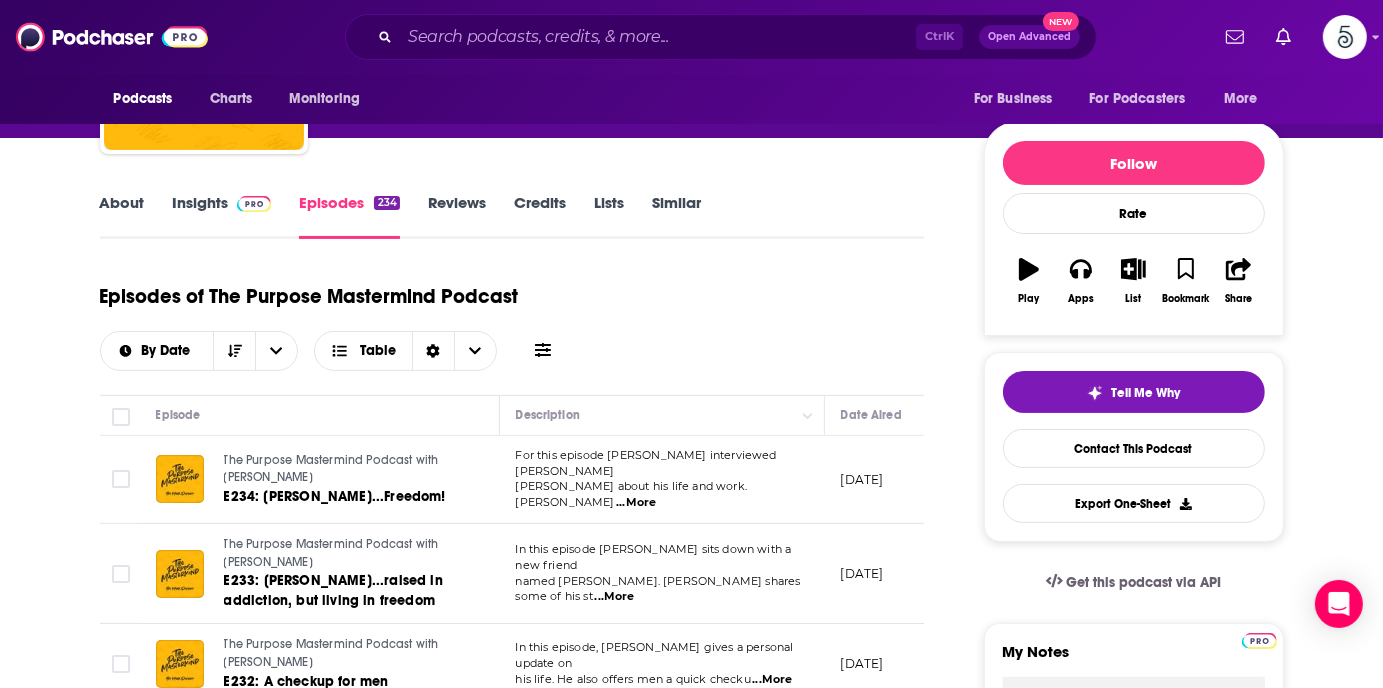 scroll, scrollTop: 0, scrollLeft: 0, axis: both 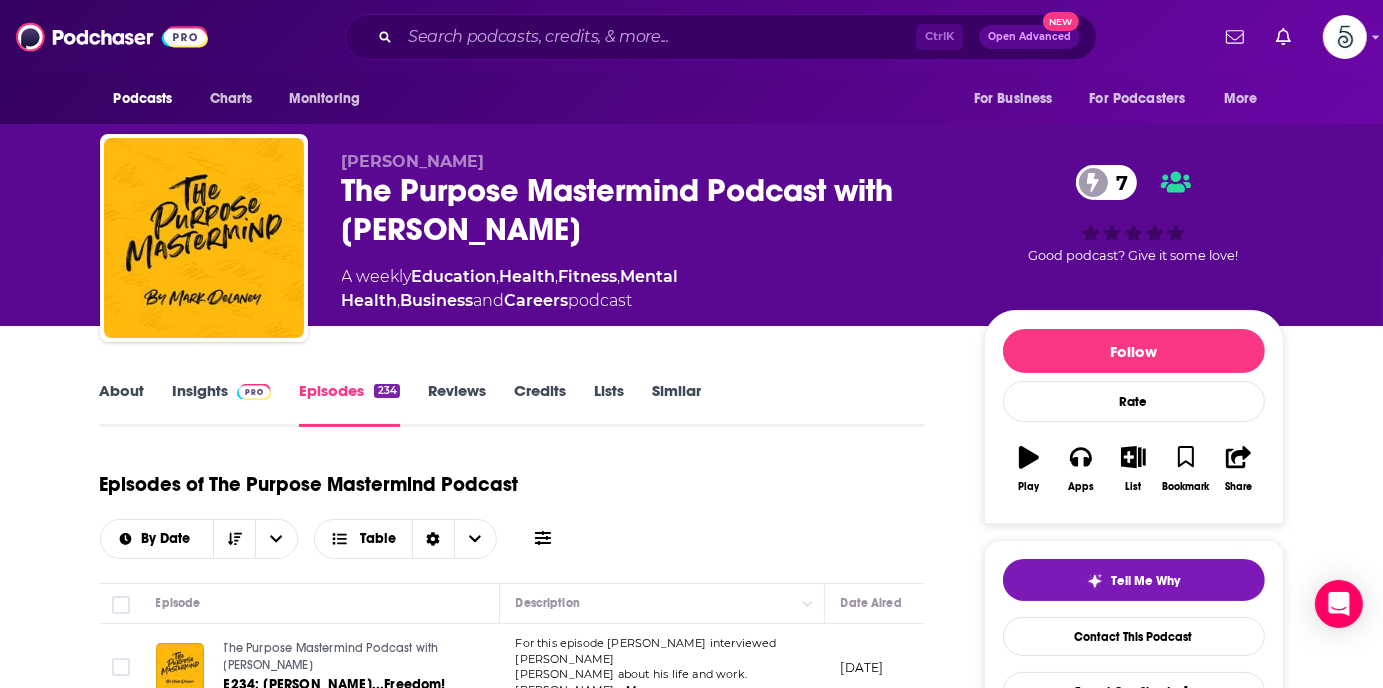 click on "Insights" at bounding box center (222, 404) 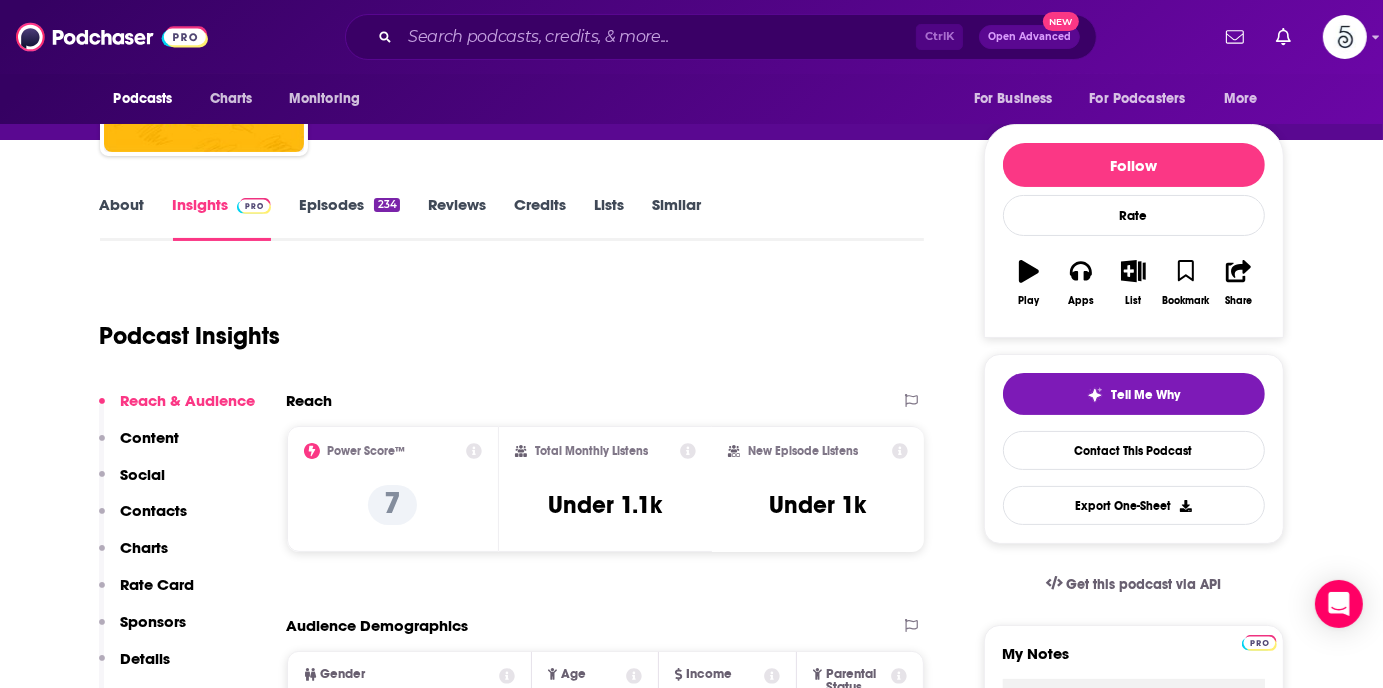 scroll, scrollTop: 212, scrollLeft: 0, axis: vertical 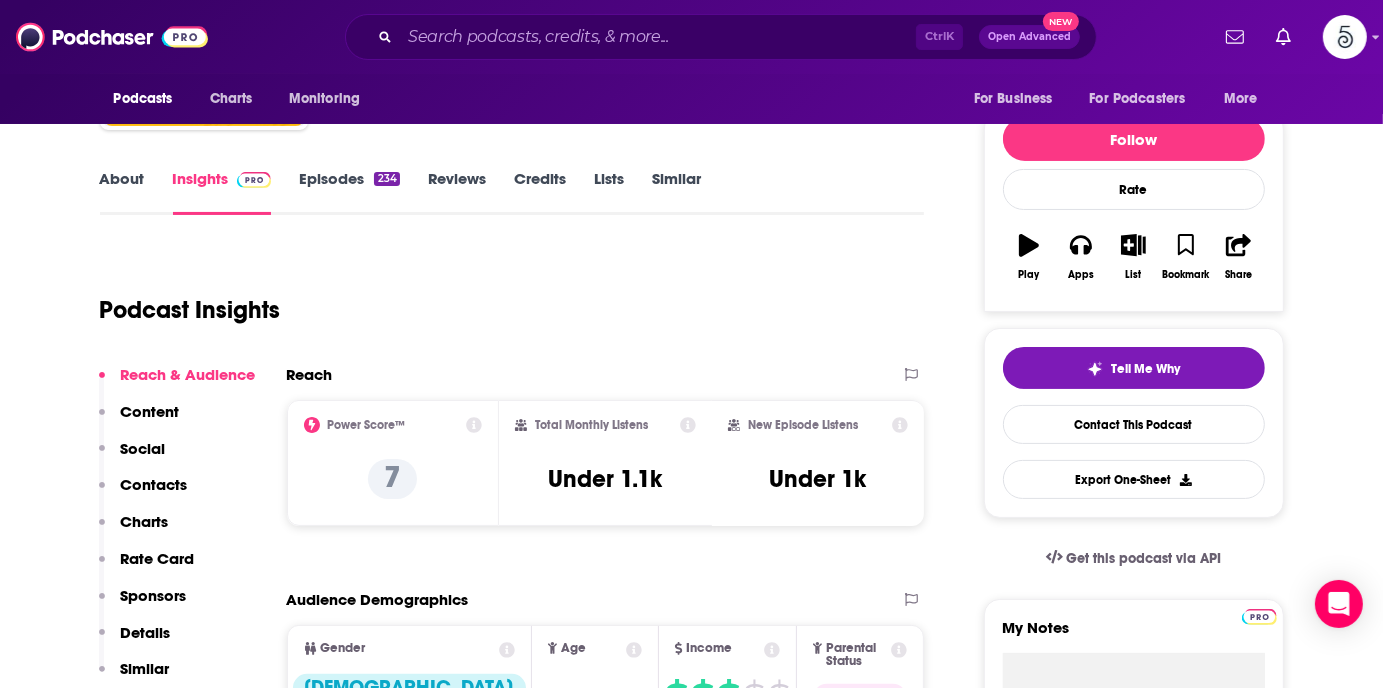 click on "Contacts" at bounding box center (154, 484) 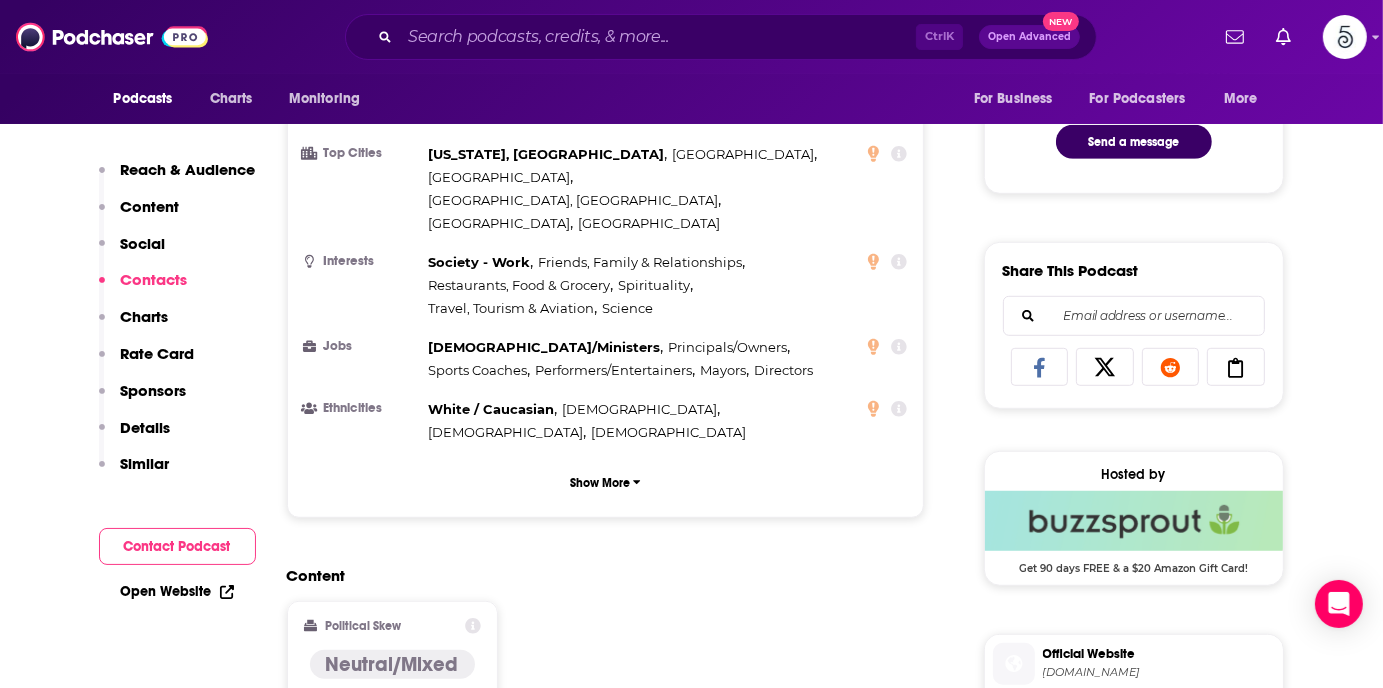 scroll, scrollTop: 1608, scrollLeft: 0, axis: vertical 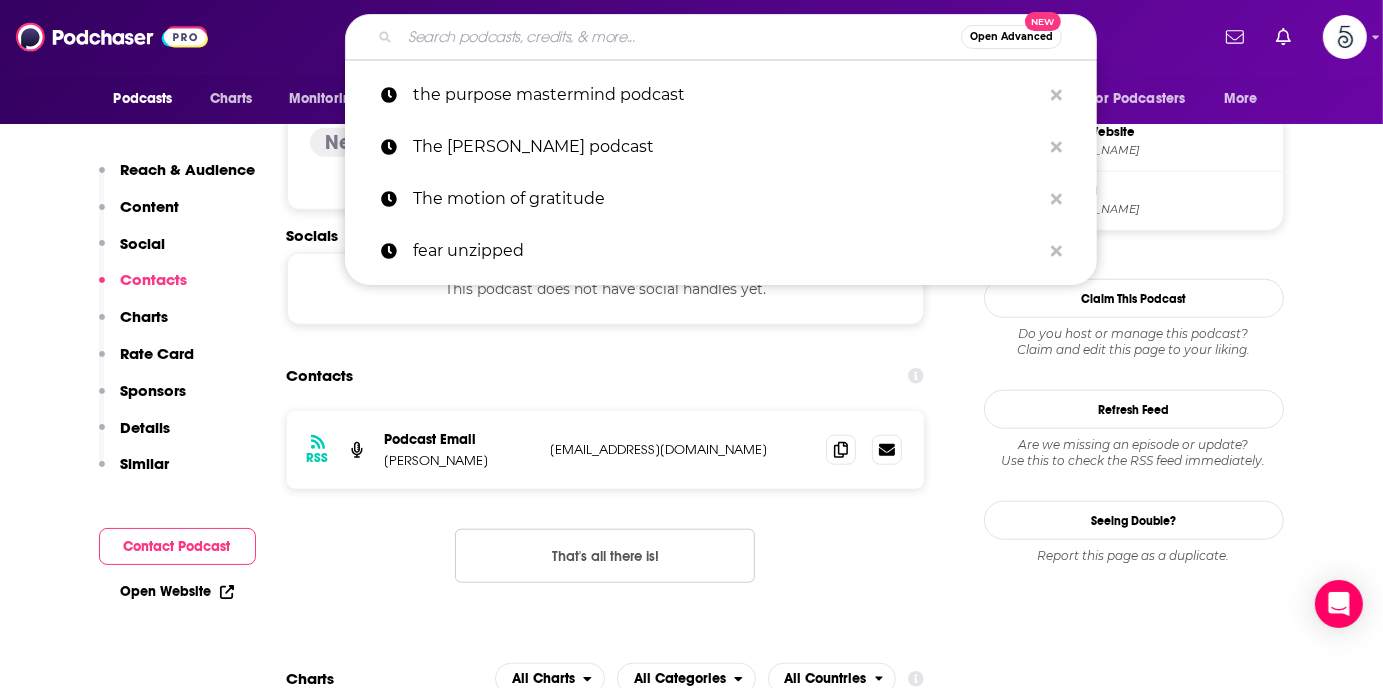 click at bounding box center [680, 37] 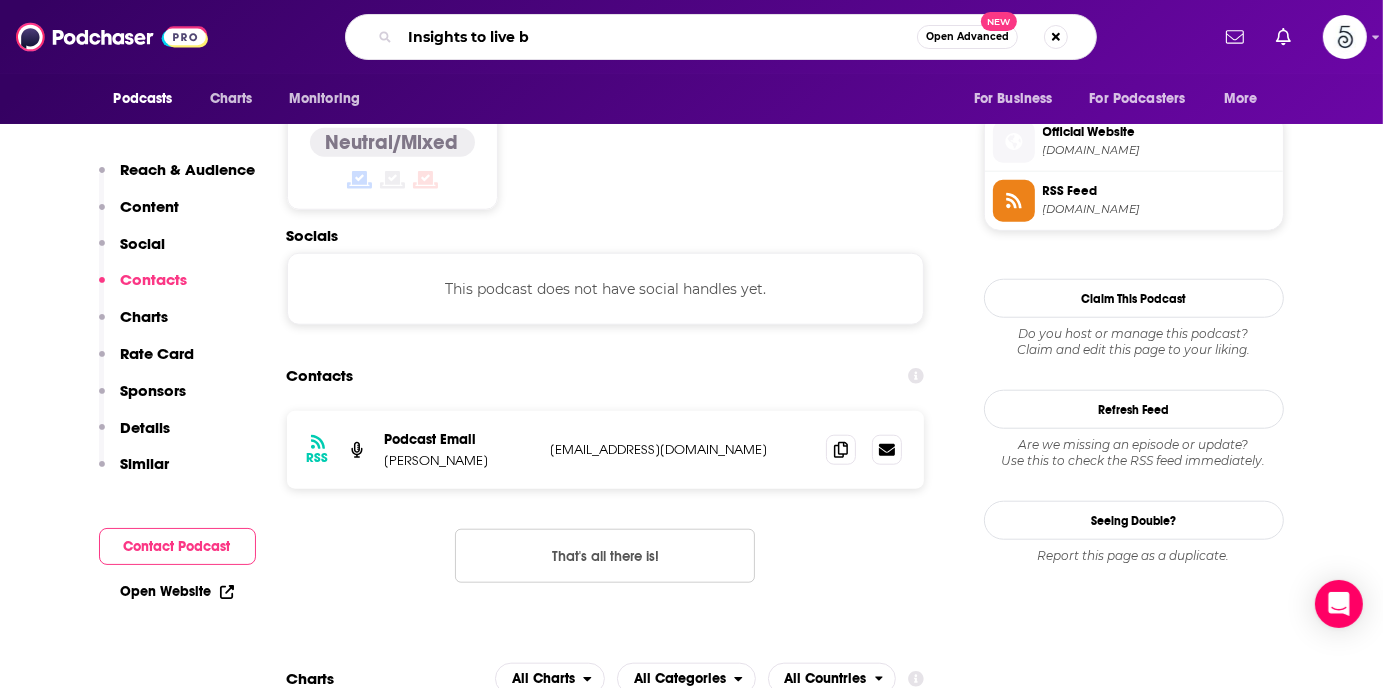 type on "Insights to live by" 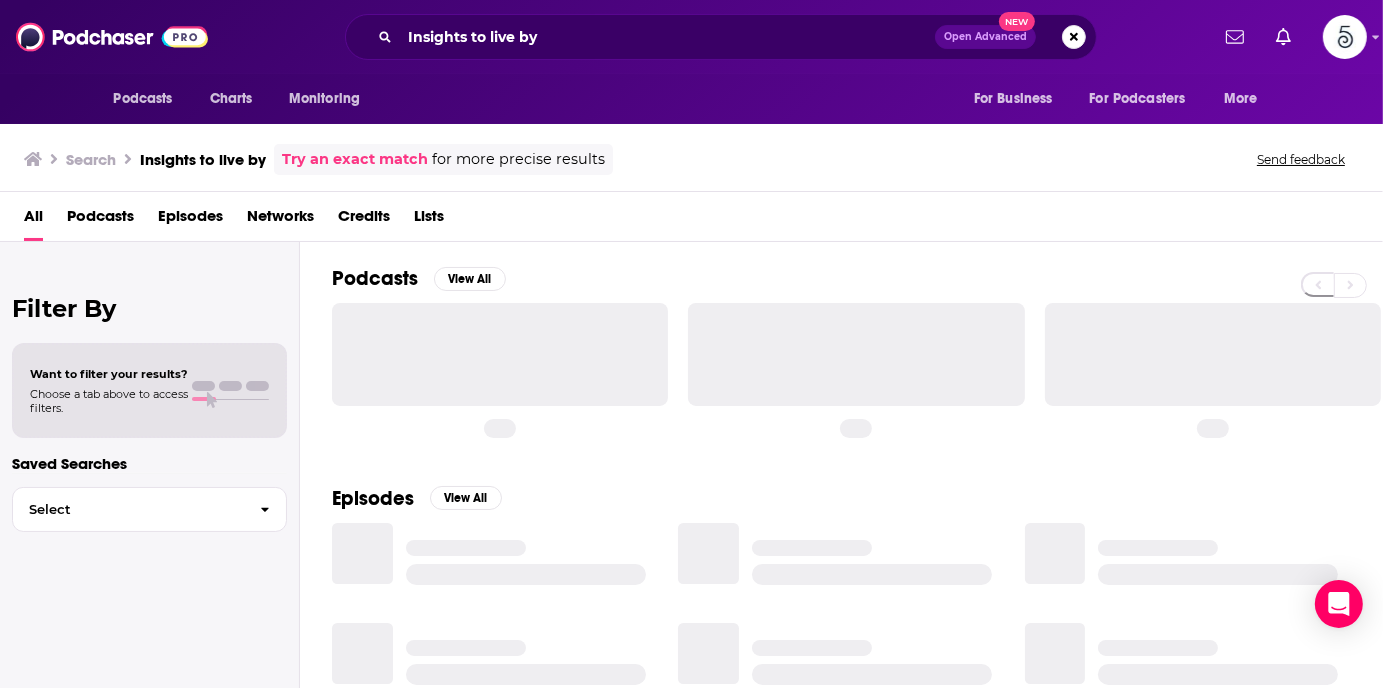 scroll, scrollTop: 0, scrollLeft: 0, axis: both 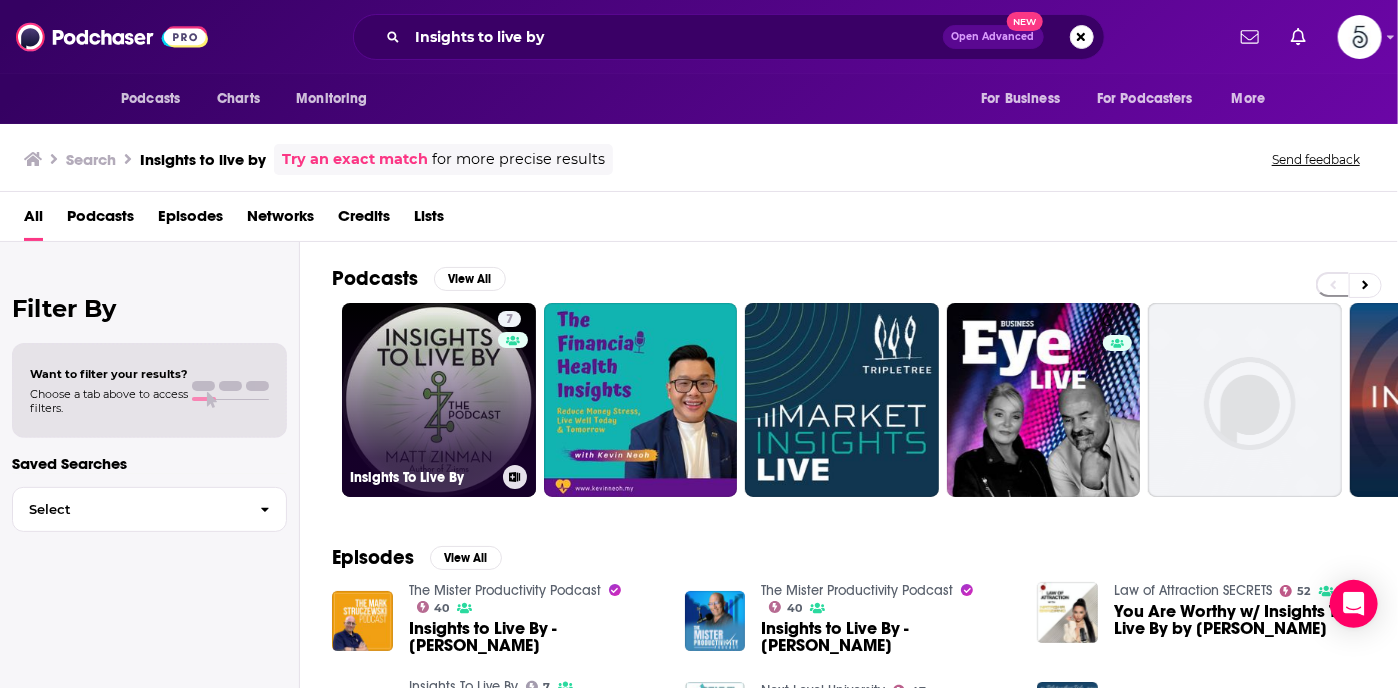 click on "7 Insights To Live By" at bounding box center [439, 400] 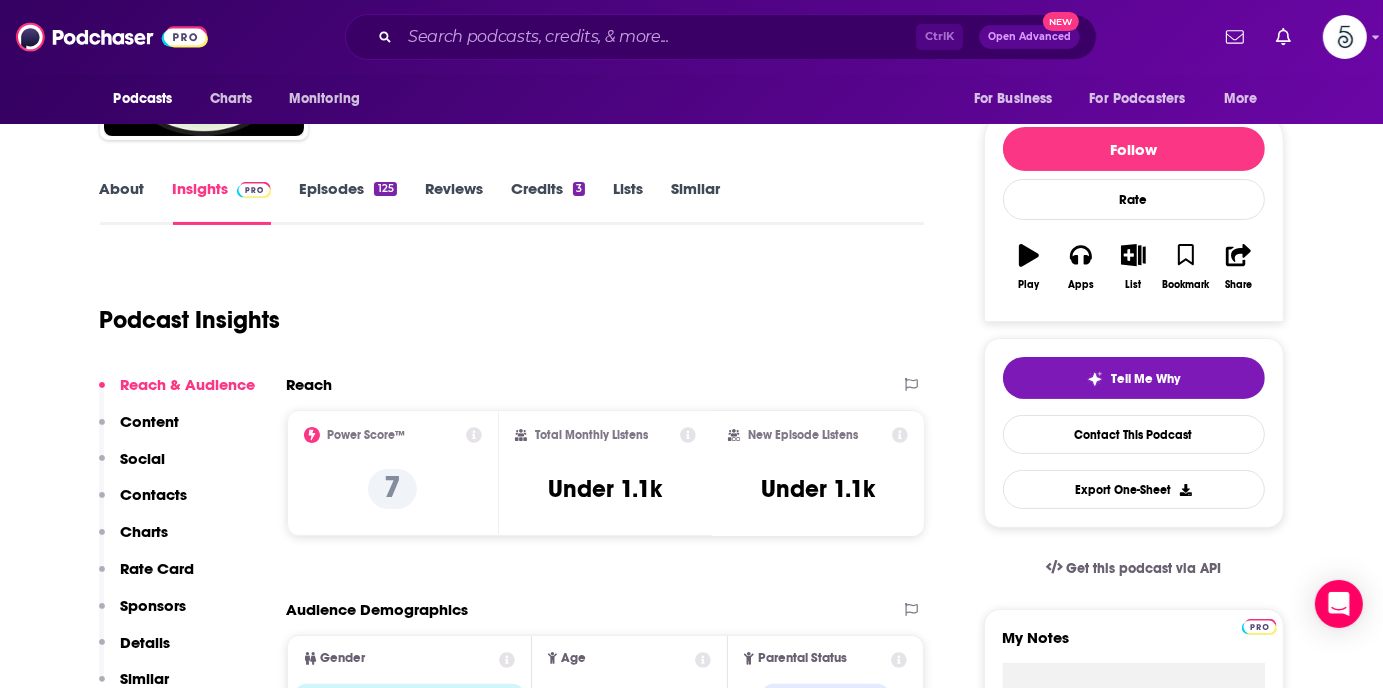 scroll, scrollTop: 214, scrollLeft: 0, axis: vertical 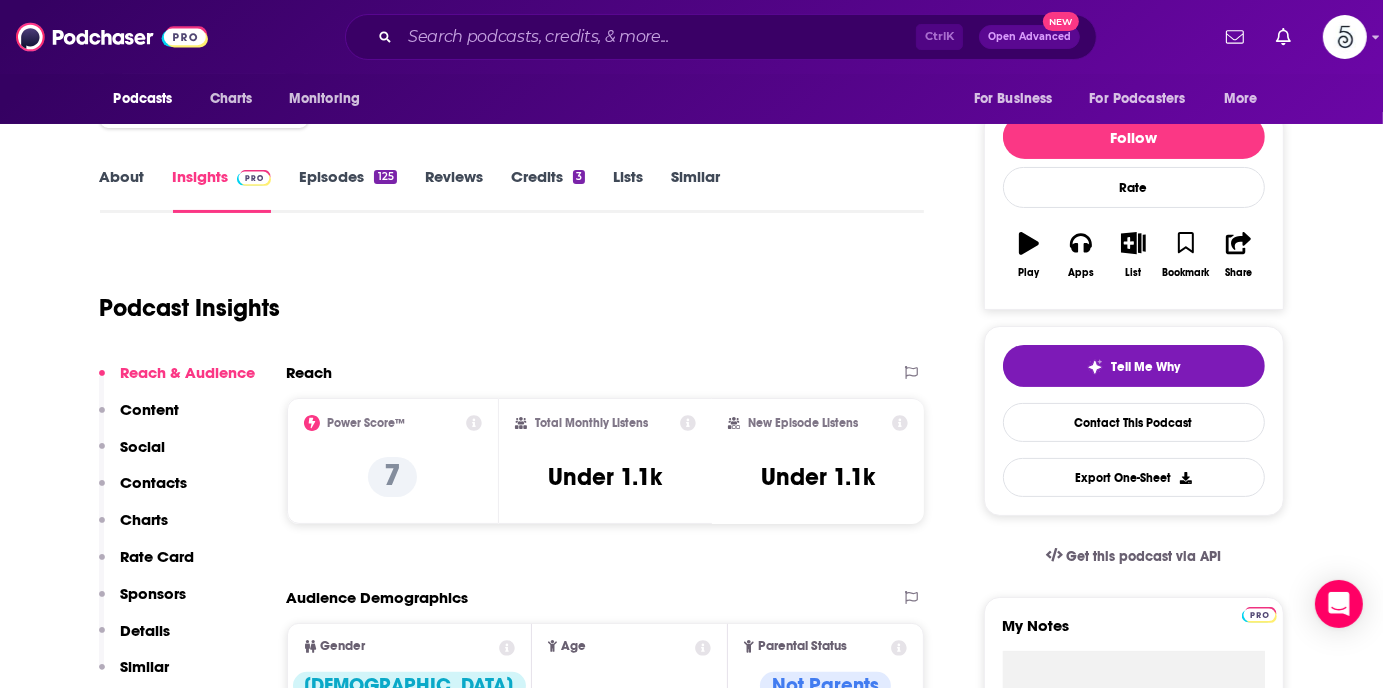 click on "Contacts" at bounding box center (154, 482) 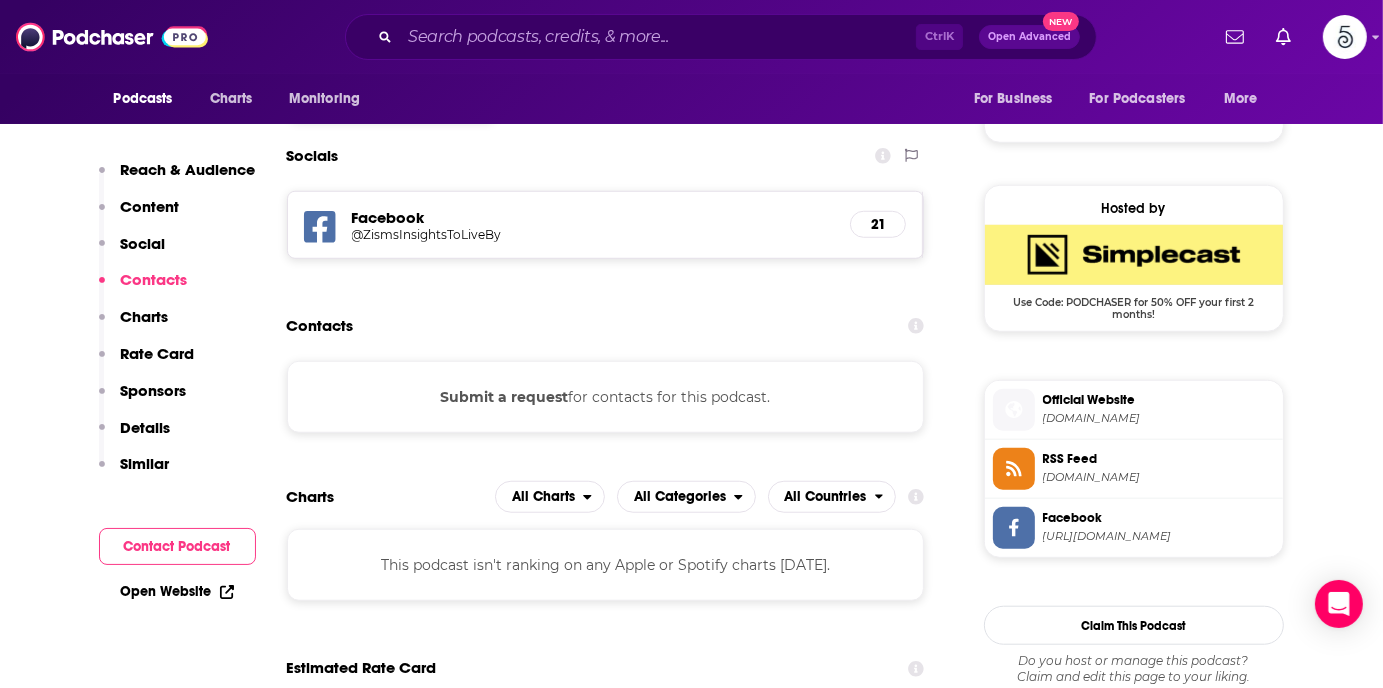 scroll, scrollTop: 1380, scrollLeft: 0, axis: vertical 